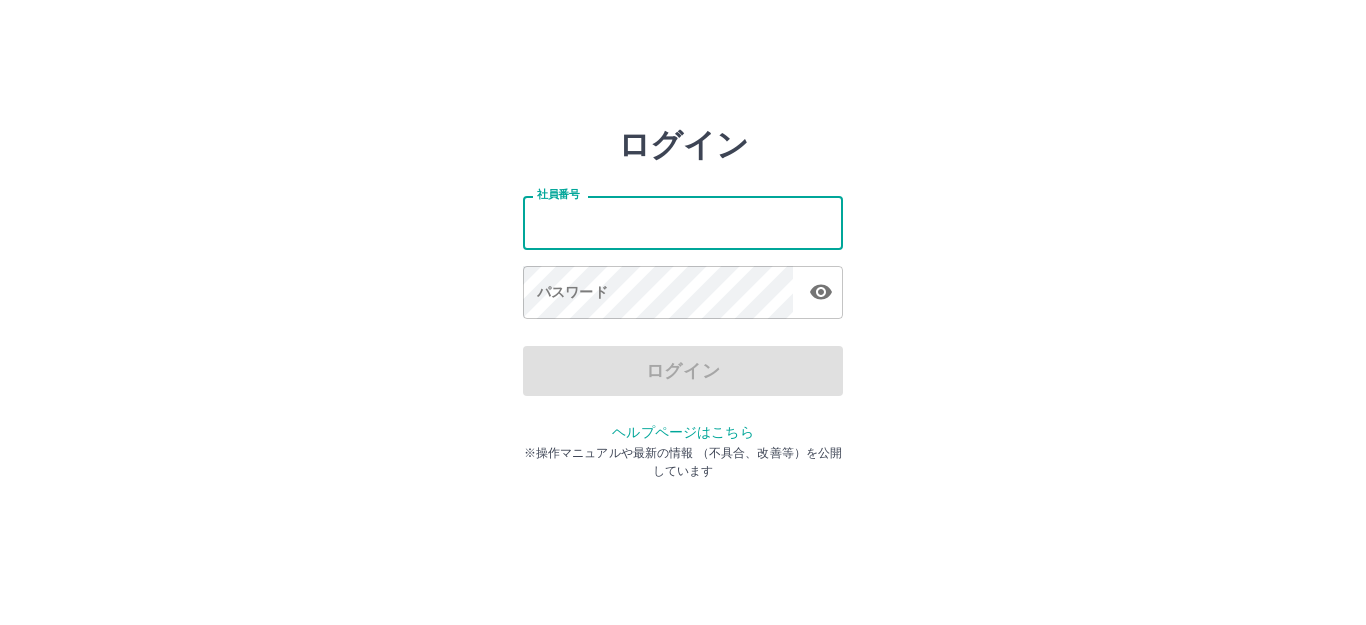 scroll, scrollTop: 0, scrollLeft: 0, axis: both 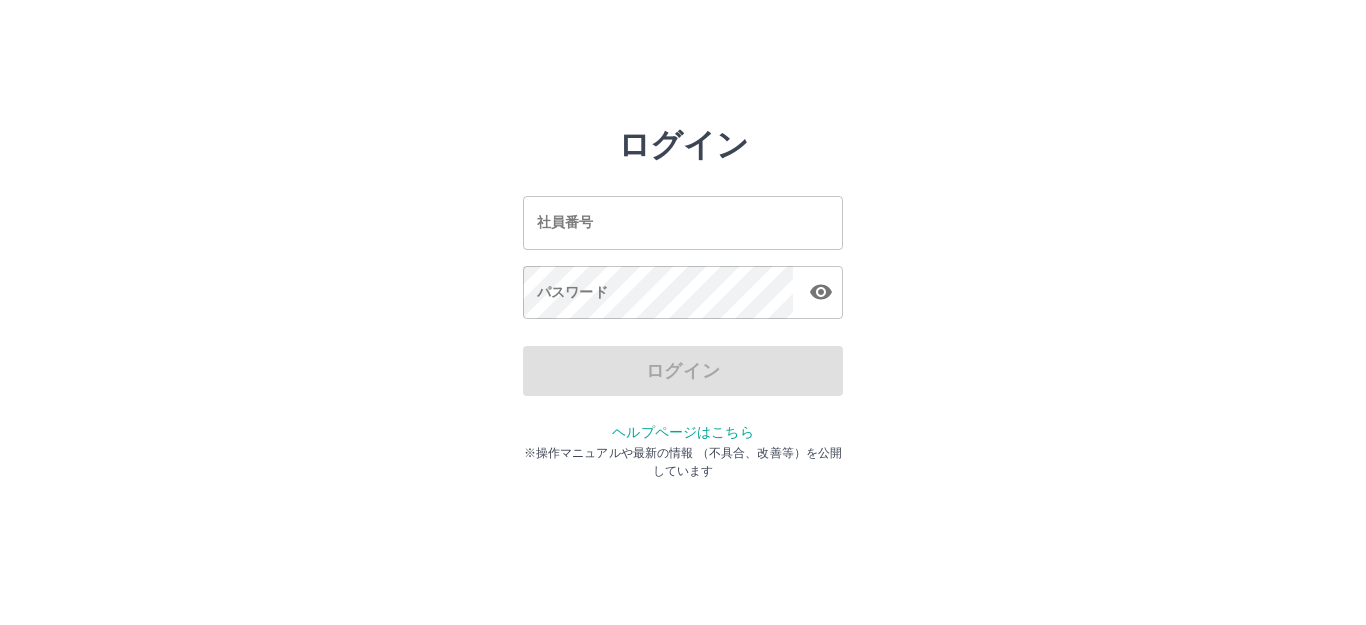 click on "社員番号" at bounding box center (683, 222) 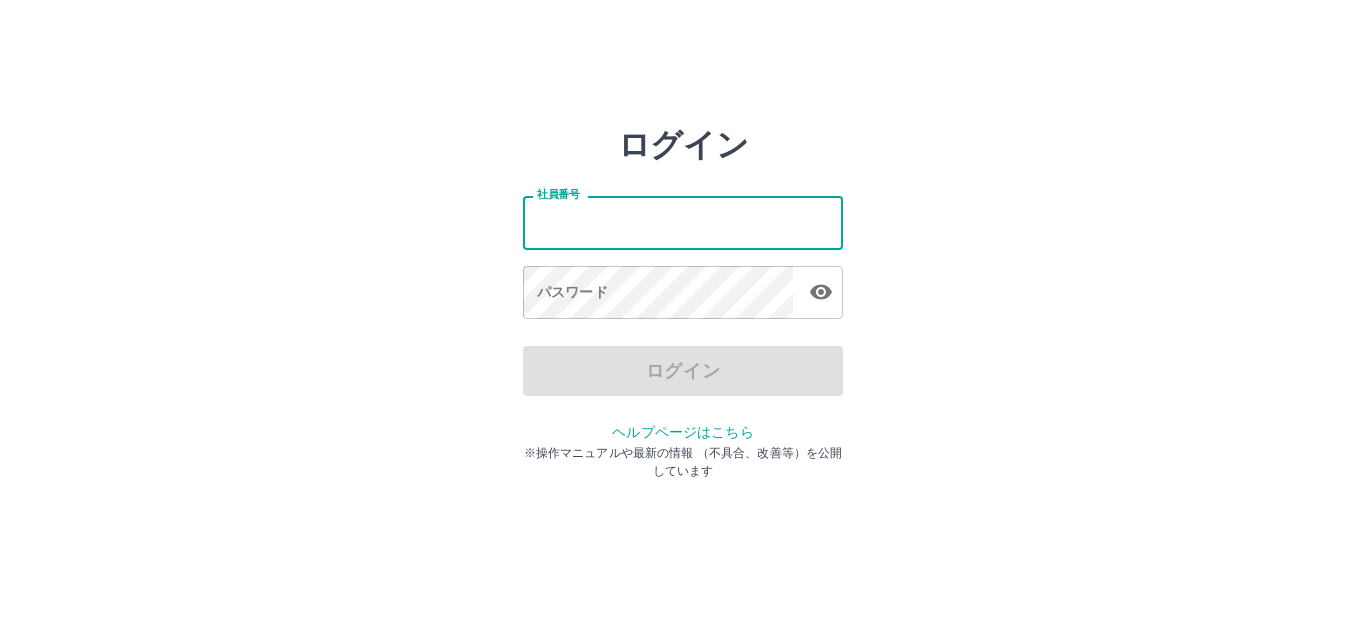 type on "*******" 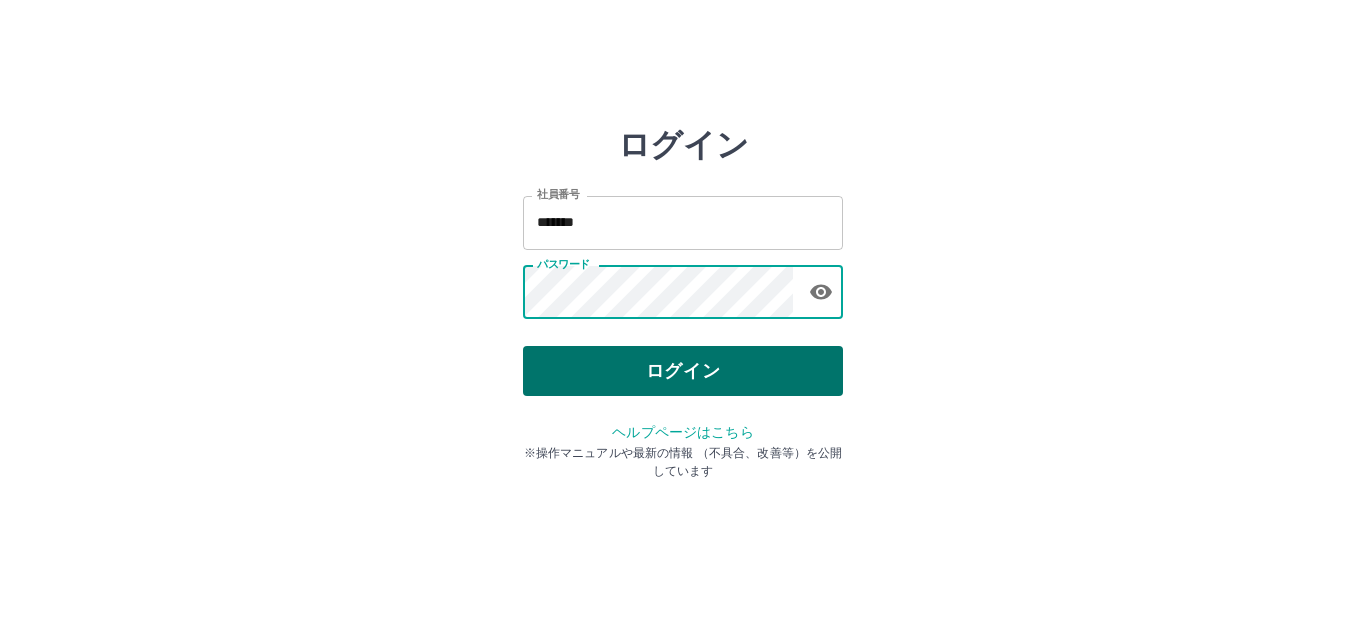 click on "ログイン" at bounding box center (683, 371) 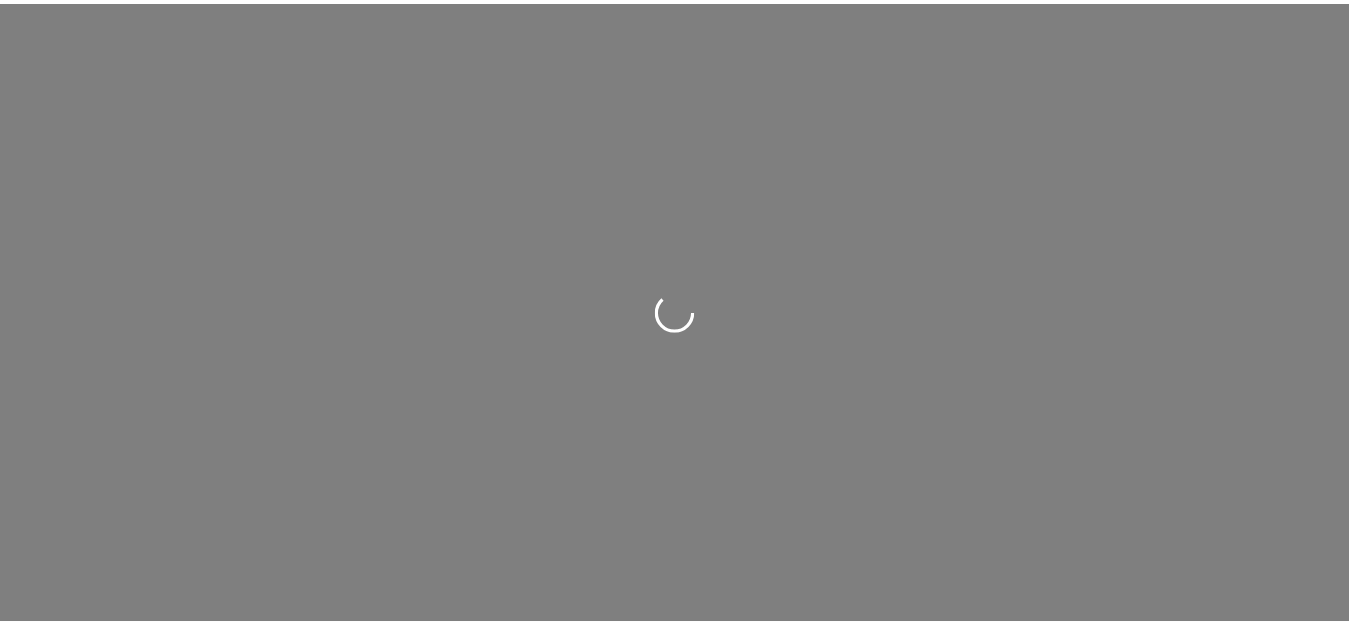 scroll, scrollTop: 0, scrollLeft: 0, axis: both 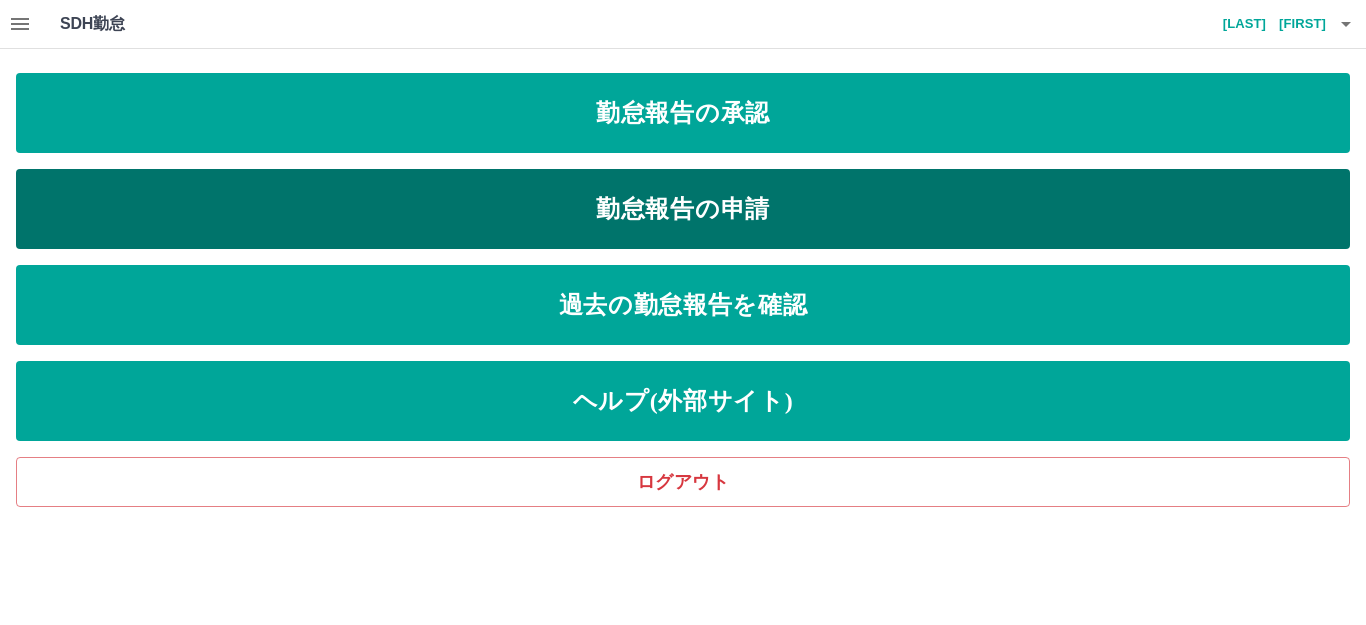 click on "勤怠報告の申請" at bounding box center (683, 209) 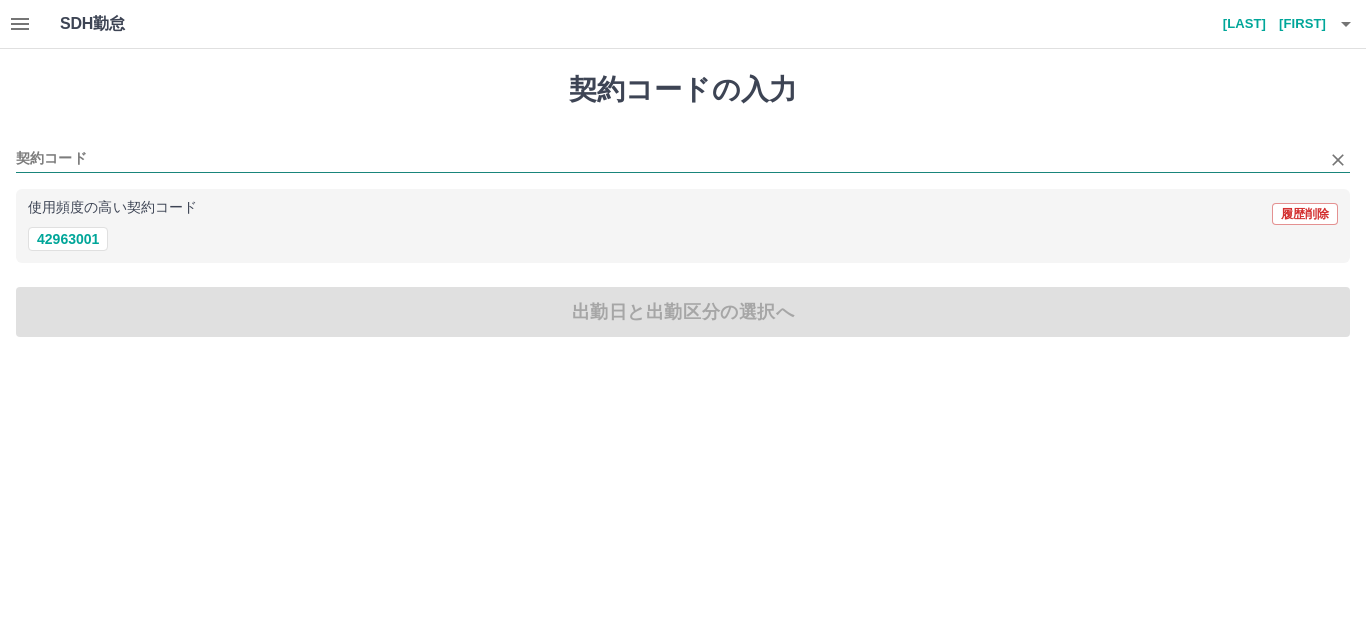click on "契約コード" at bounding box center (668, 159) 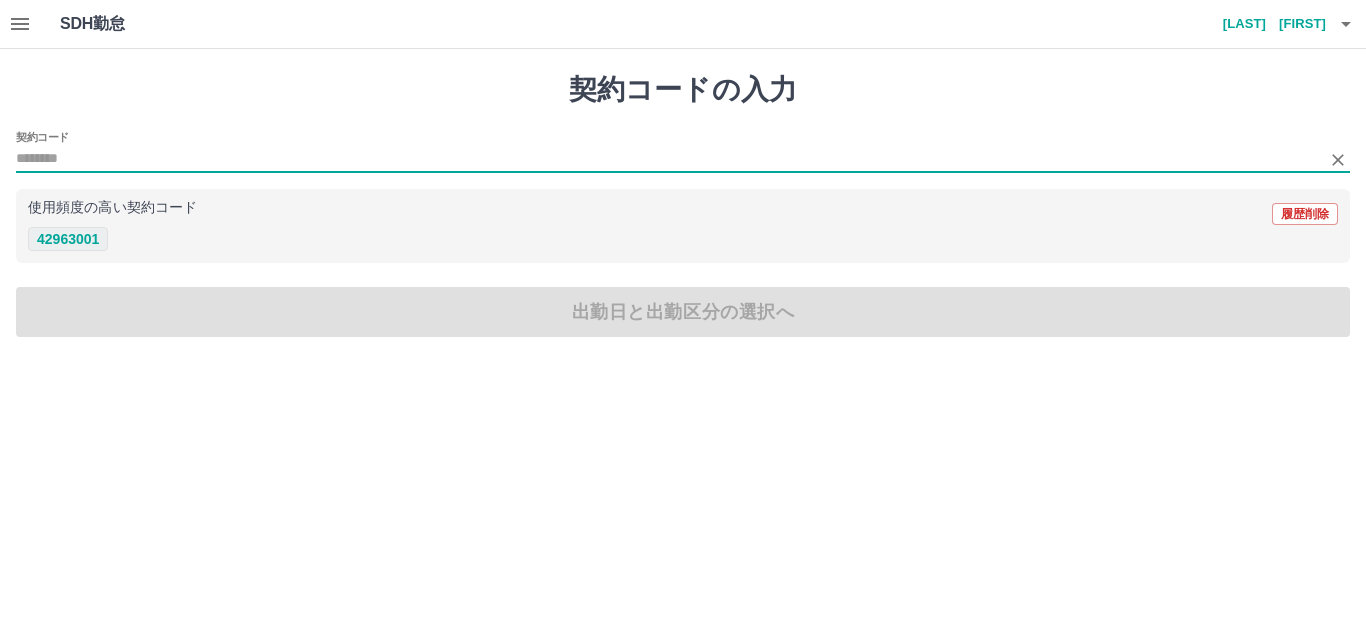 click on "42963001" at bounding box center (68, 239) 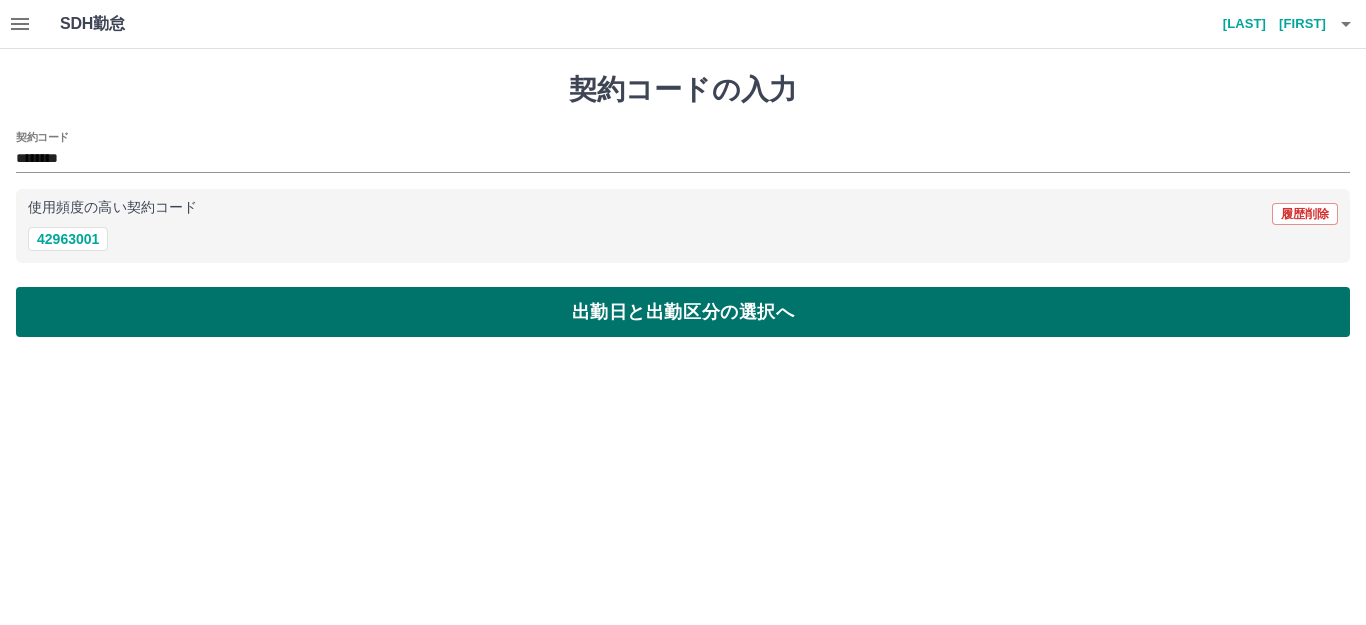 click on "出勤日と出勤区分の選択へ" at bounding box center (683, 312) 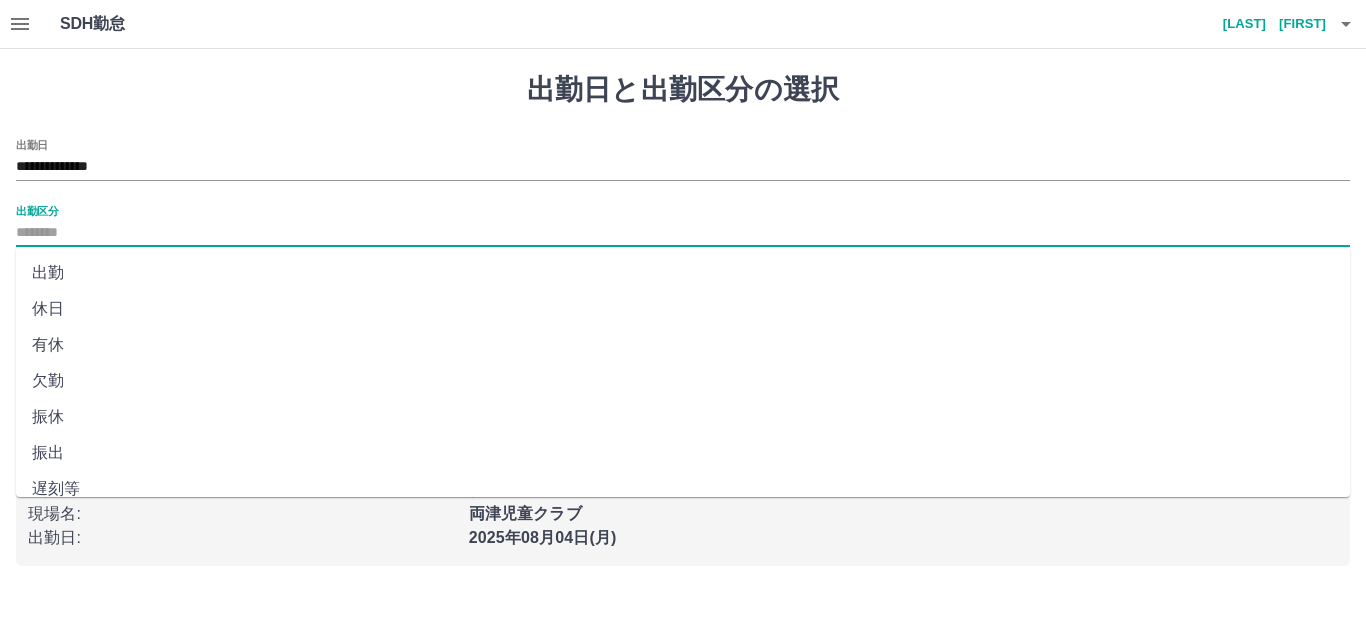 click on "出勤区分" at bounding box center [683, 233] 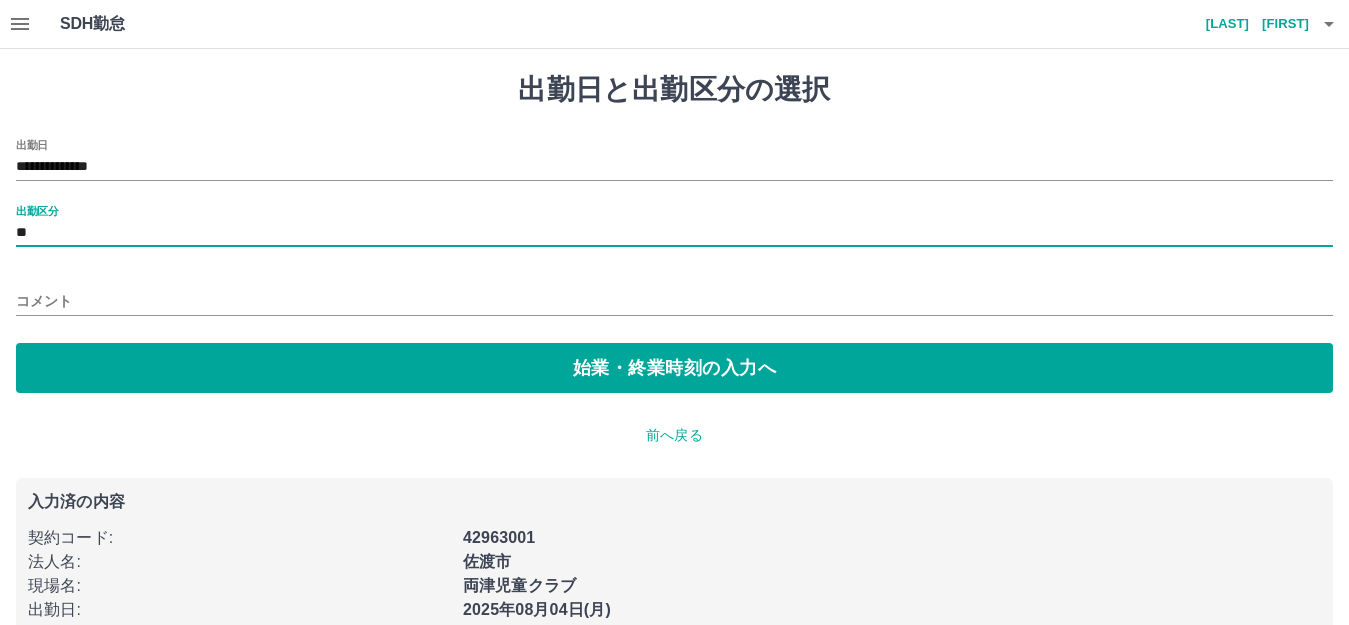 click on "コメント" at bounding box center (674, 301) 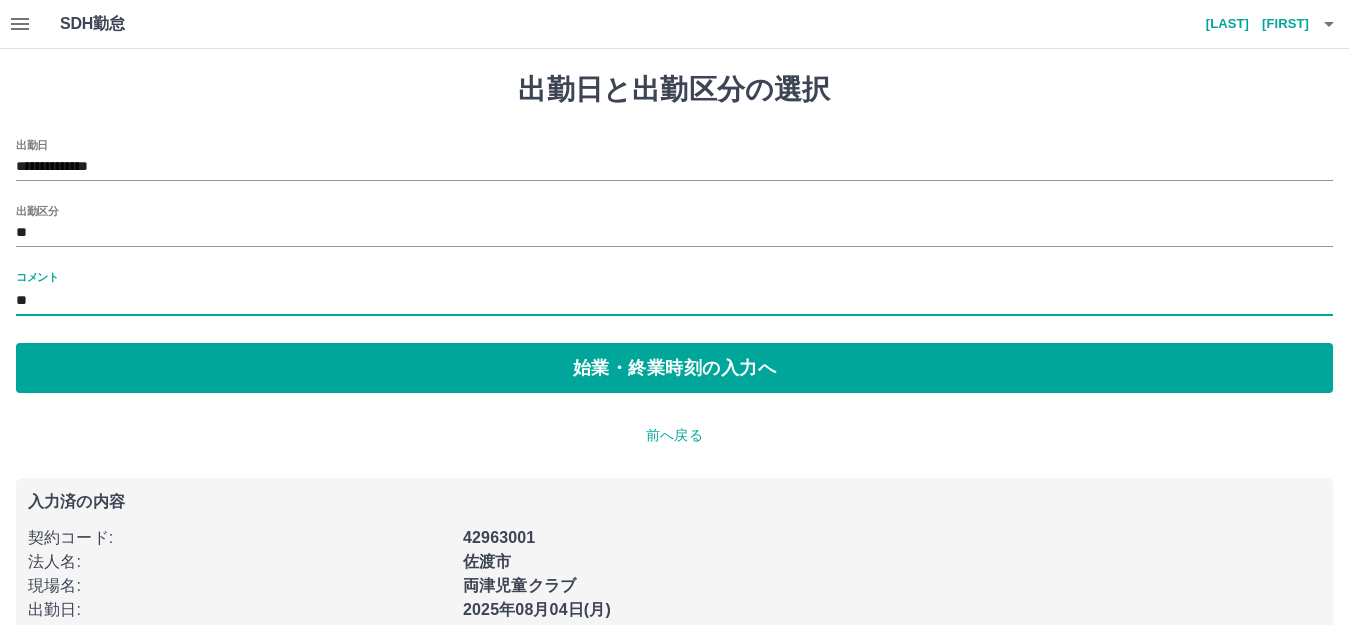 type on "*" 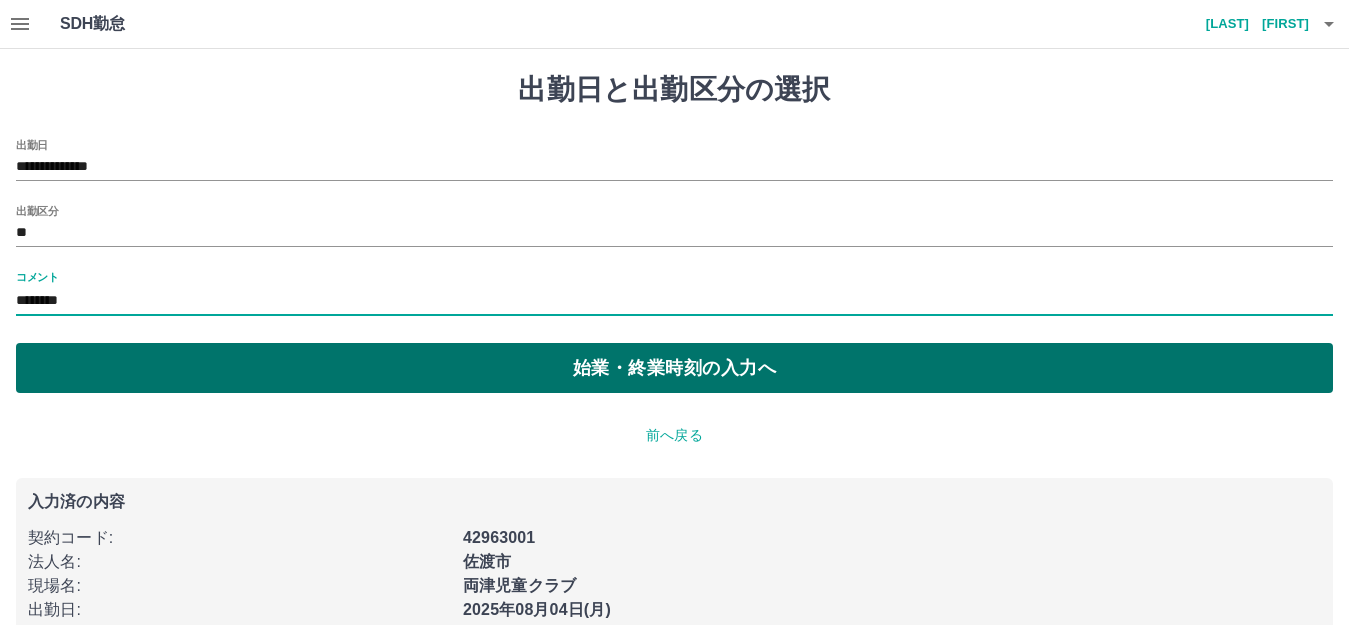 type on "********" 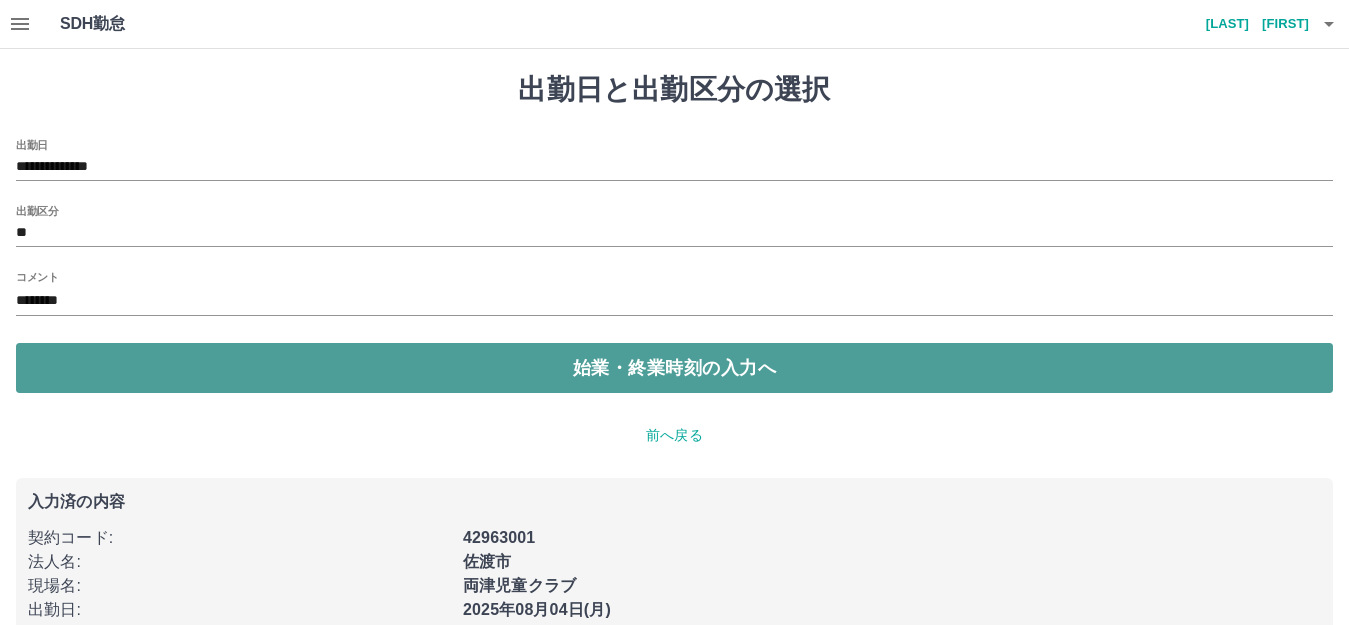 click on "始業・終業時刻の入力へ" at bounding box center (674, 368) 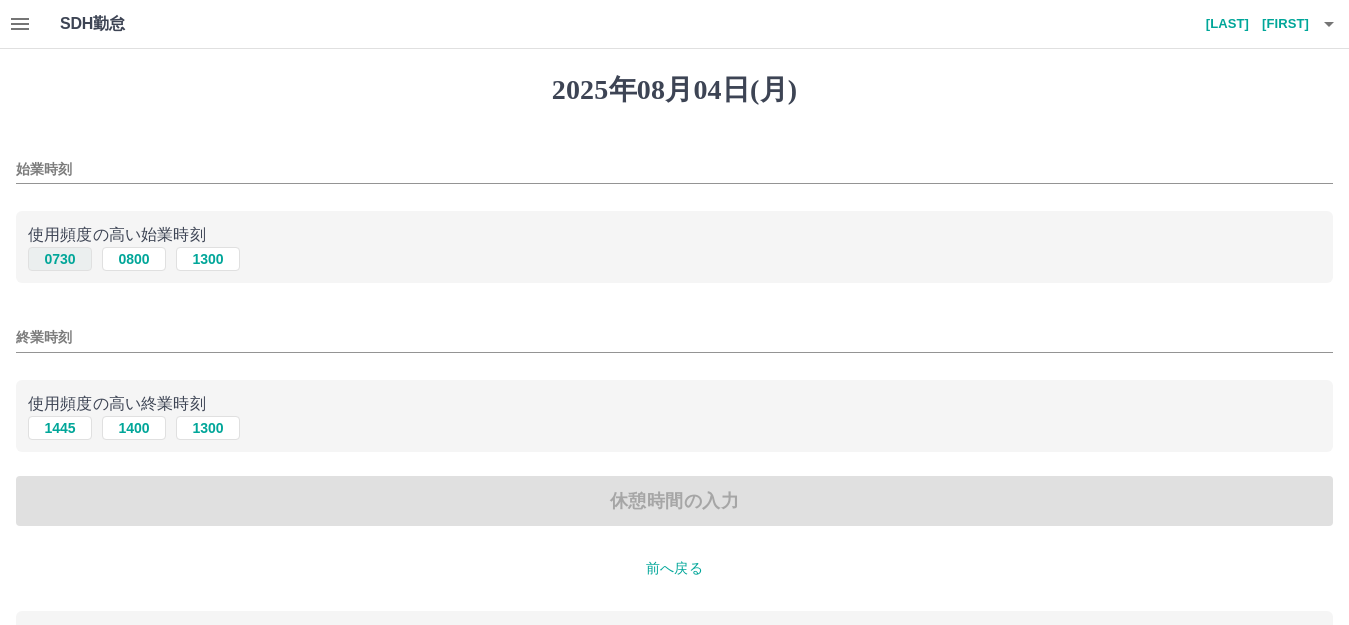 click on "0730" at bounding box center (60, 259) 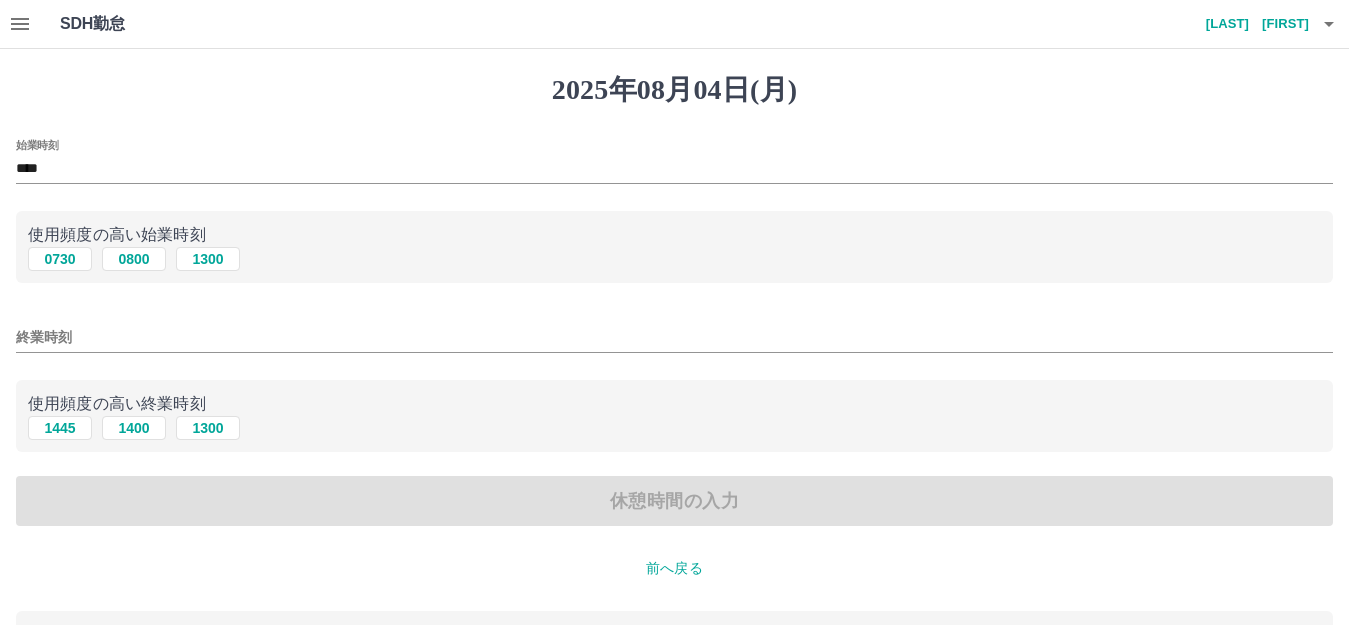 click on "終業時刻" at bounding box center [674, 337] 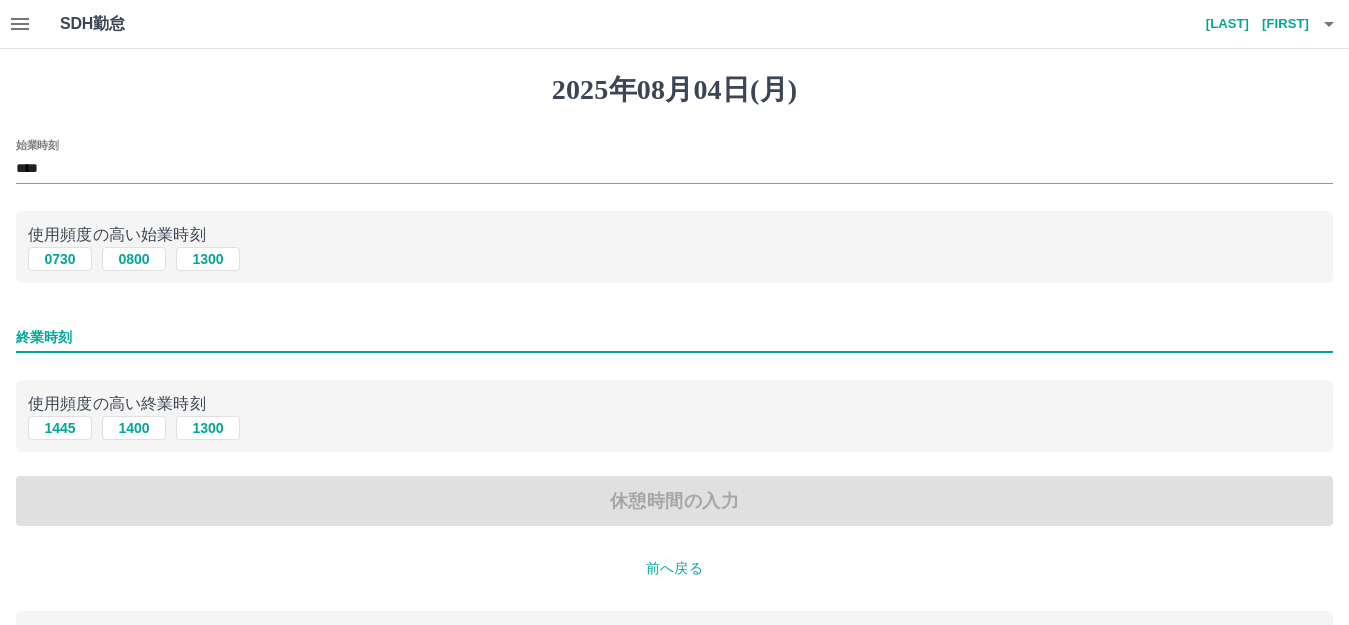 type on "****" 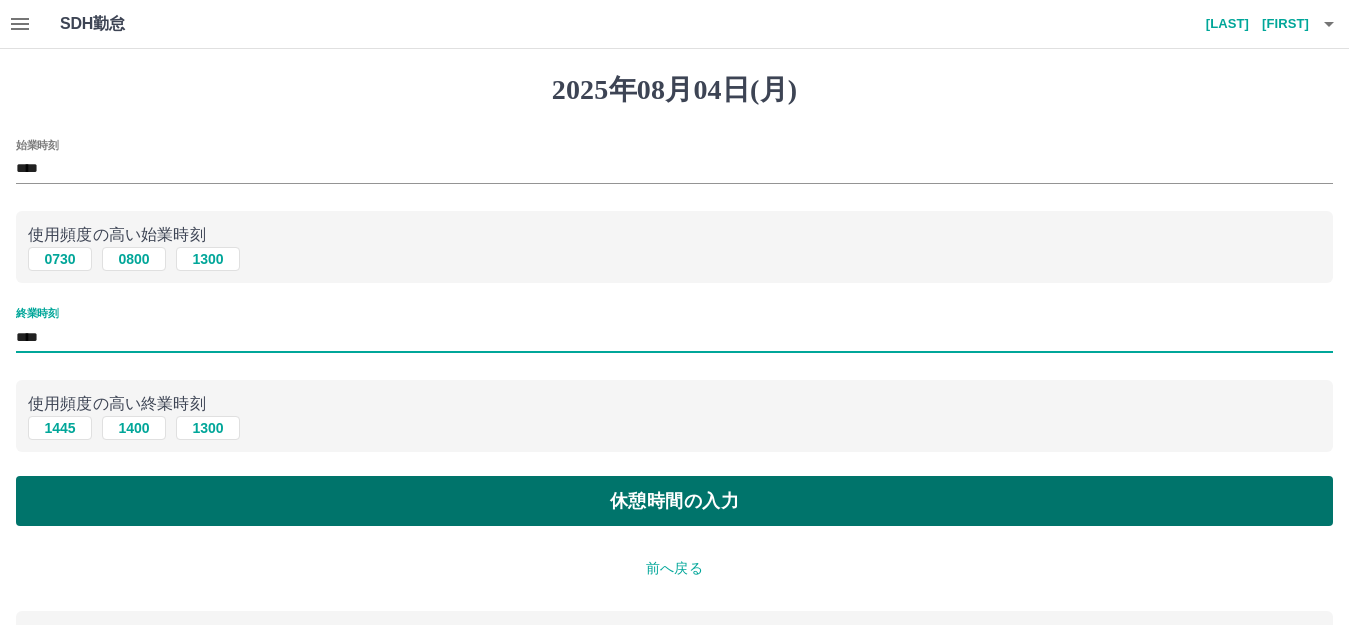 click on "休憩時間の入力" at bounding box center [674, 501] 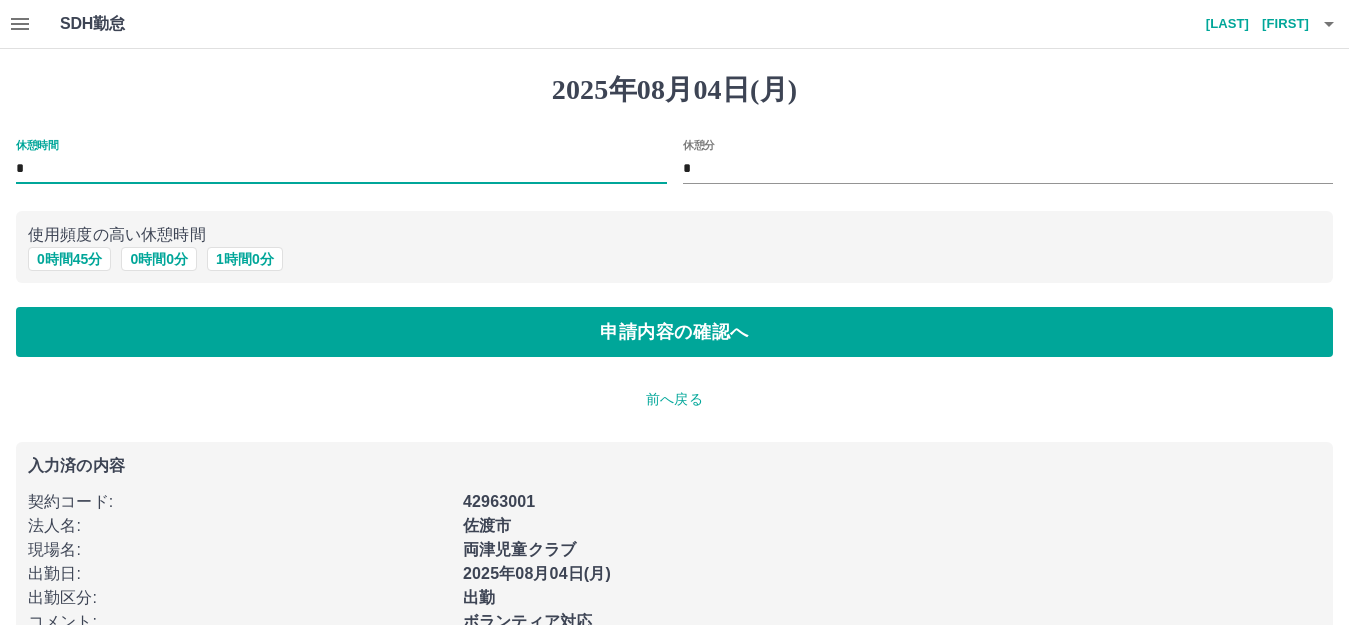 drag, startPoint x: 28, startPoint y: 169, endPoint x: 3, endPoint y: 169, distance: 25 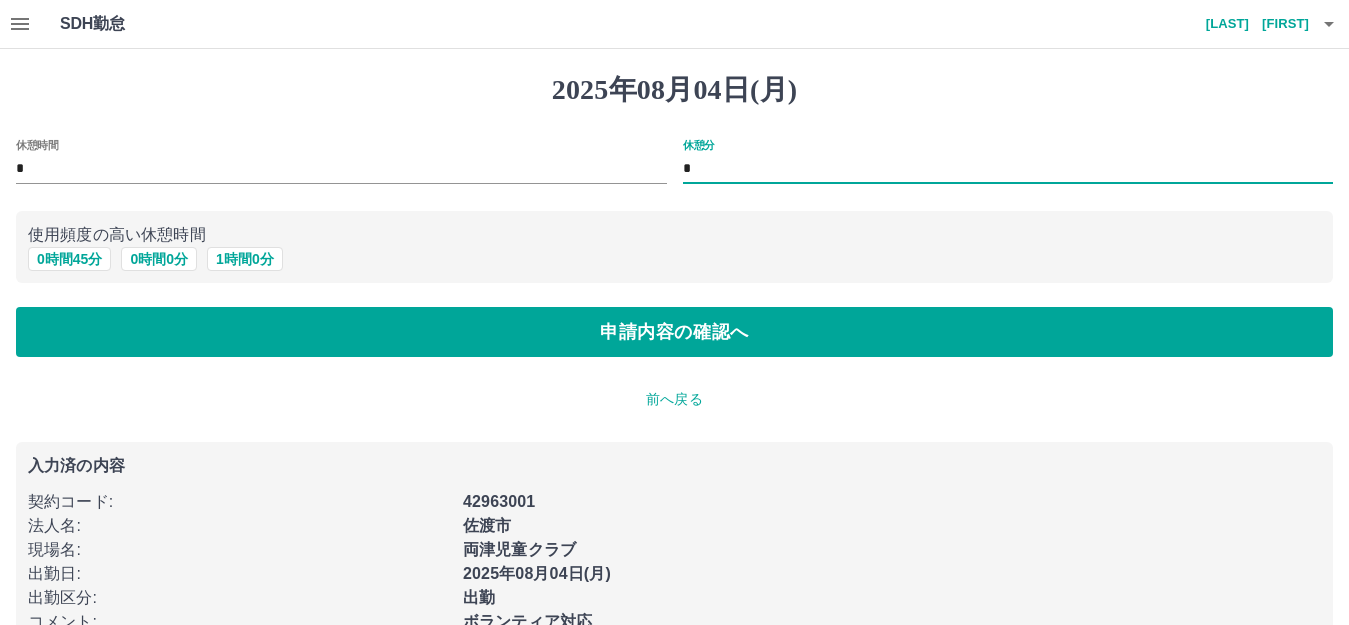 drag, startPoint x: 684, startPoint y: 165, endPoint x: 697, endPoint y: 166, distance: 13.038404 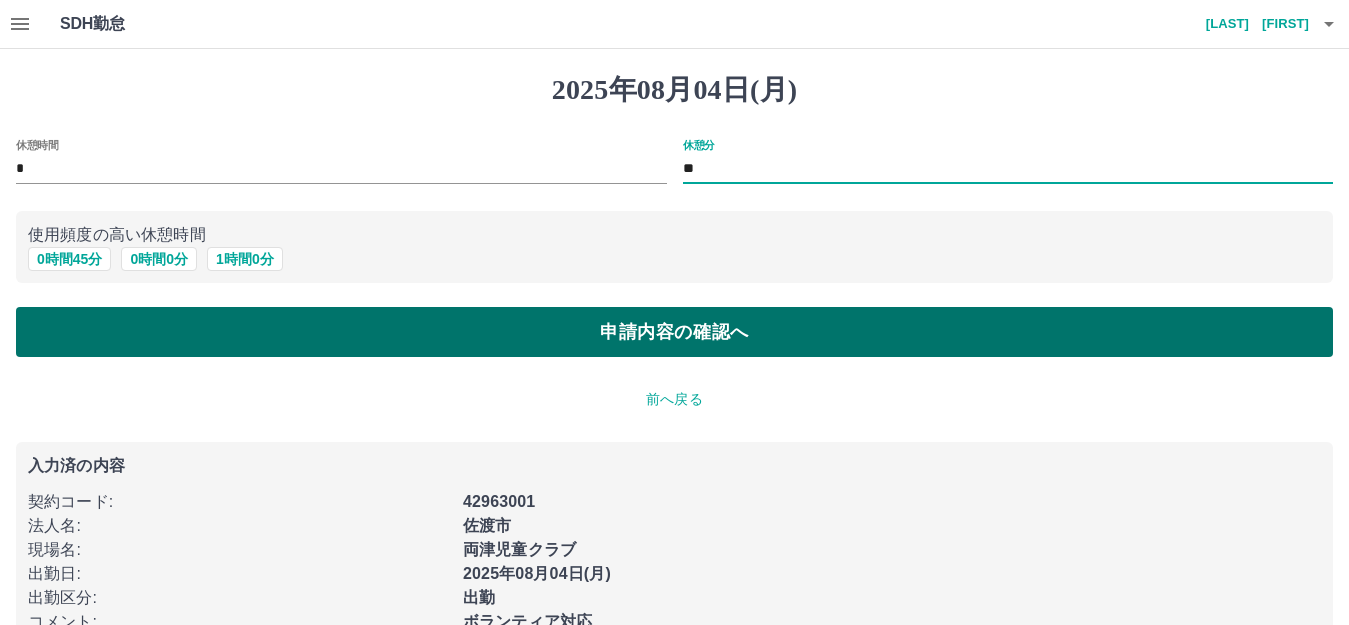 type on "**" 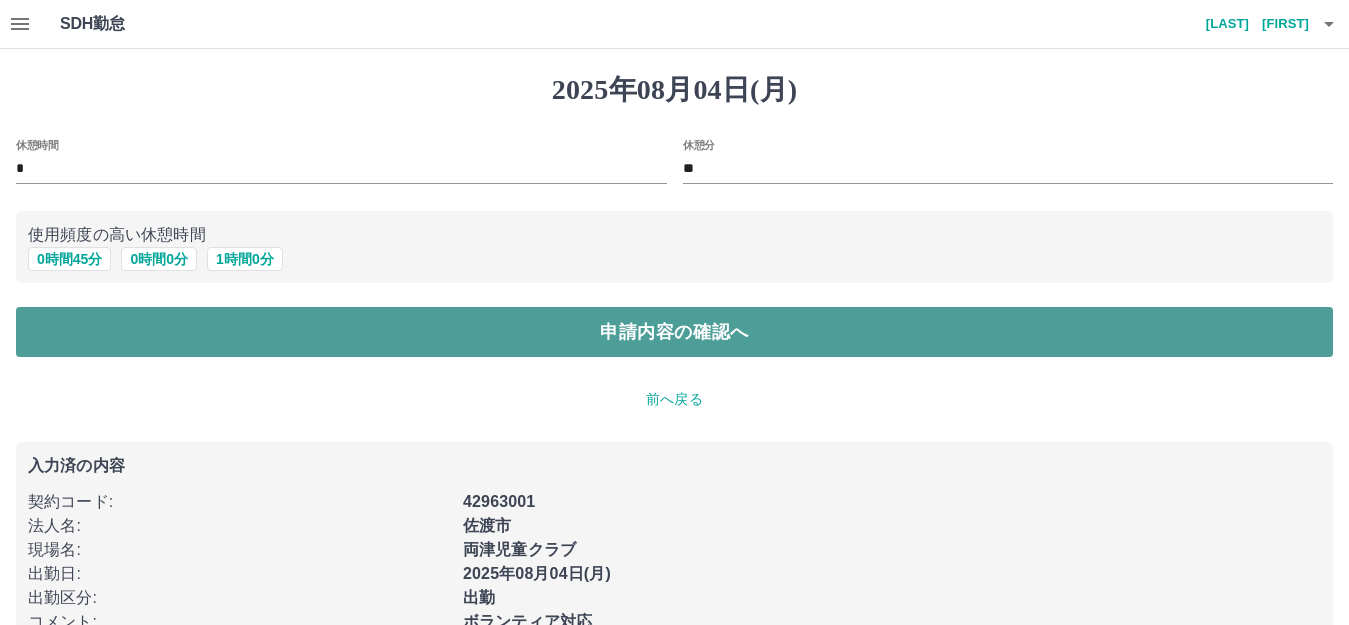click on "申請内容の確認へ" at bounding box center (674, 332) 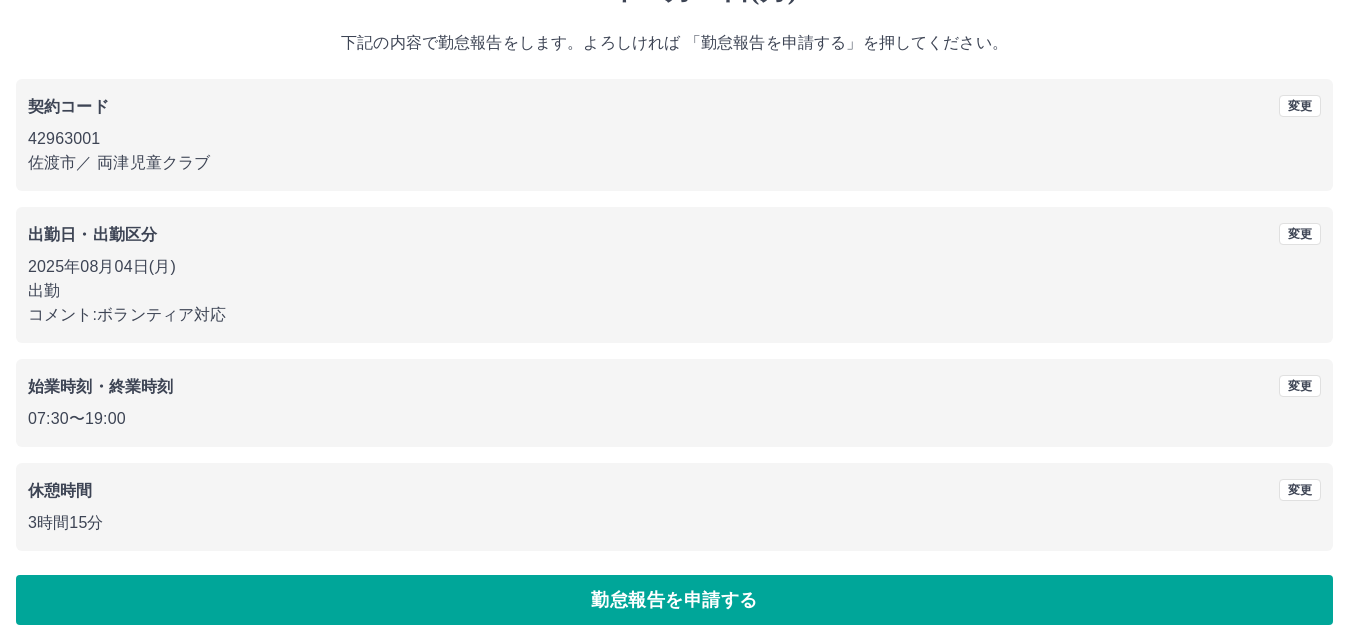 scroll, scrollTop: 124, scrollLeft: 0, axis: vertical 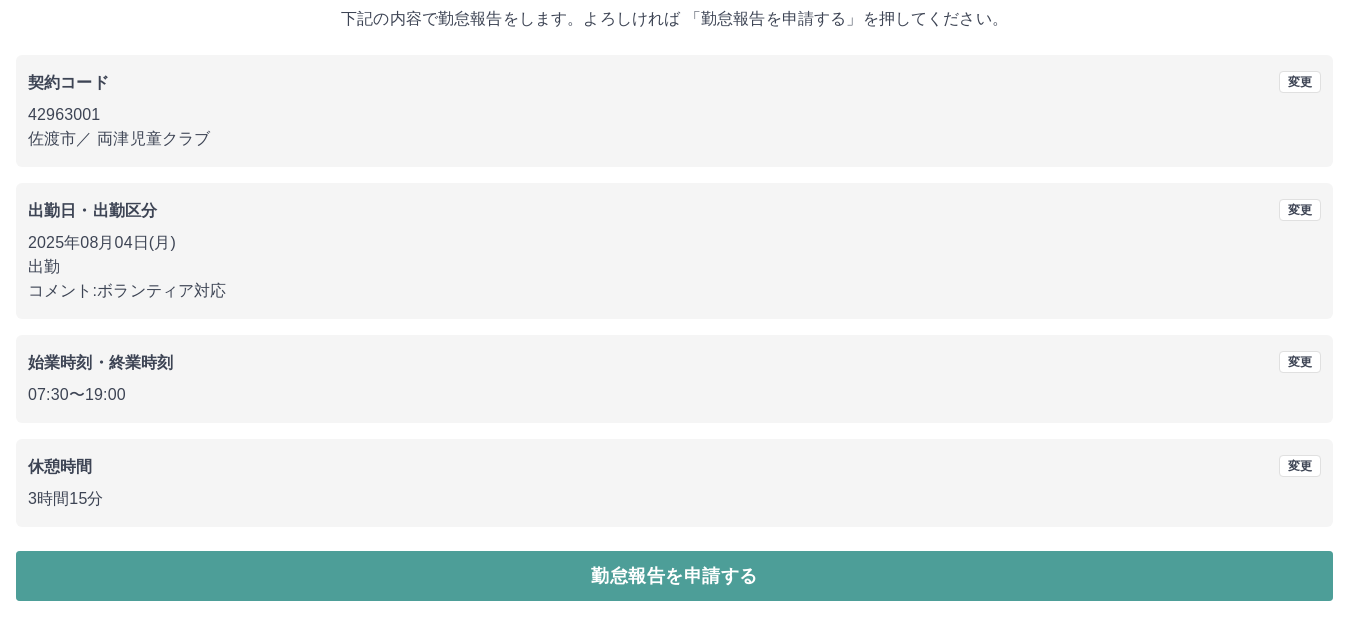 click on "勤怠報告を申請する" at bounding box center [674, 576] 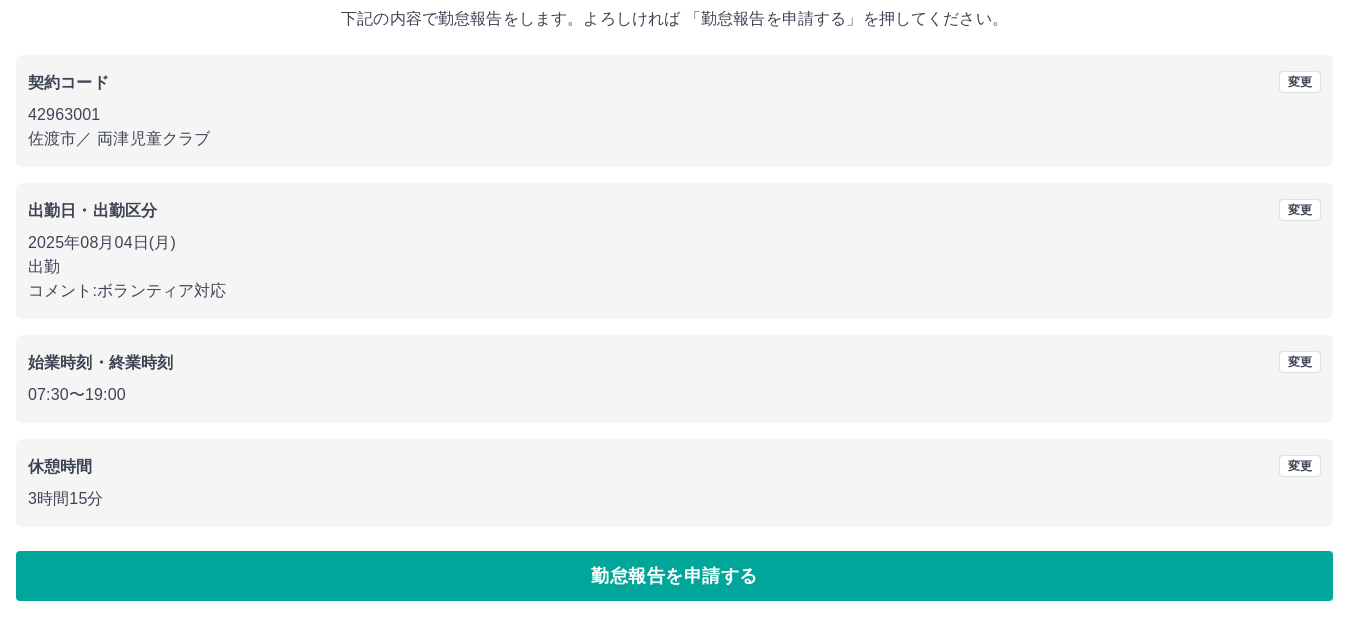 scroll, scrollTop: 0, scrollLeft: 0, axis: both 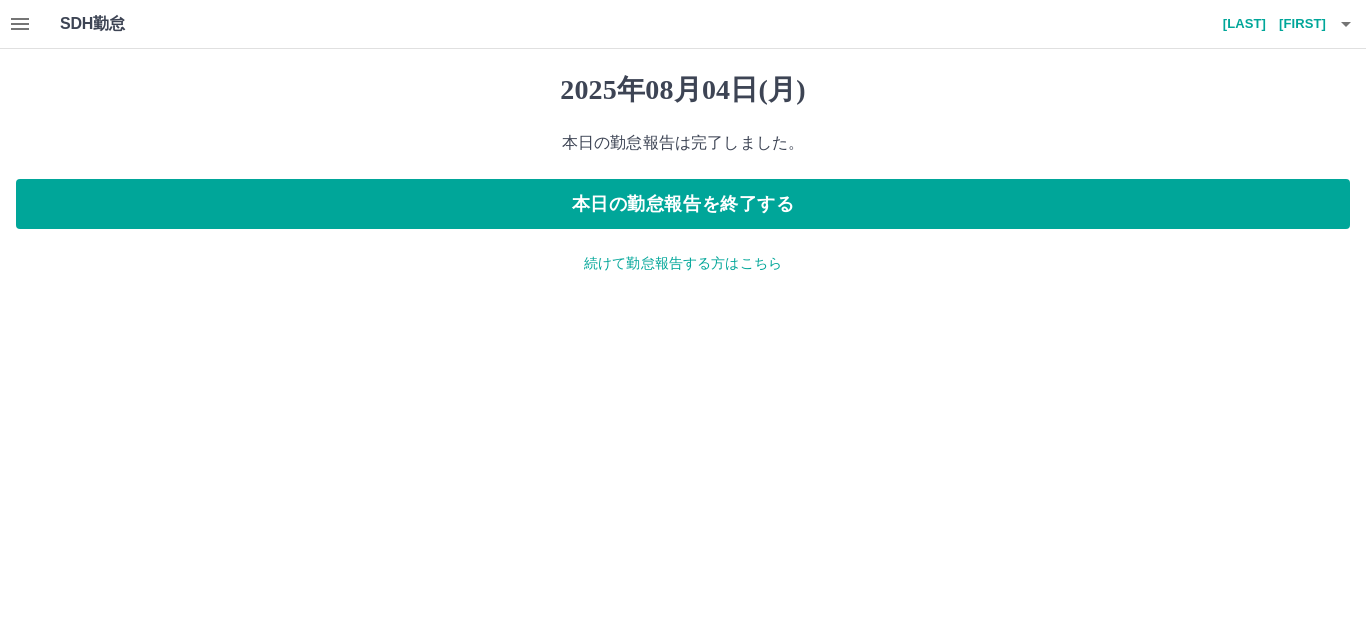 click 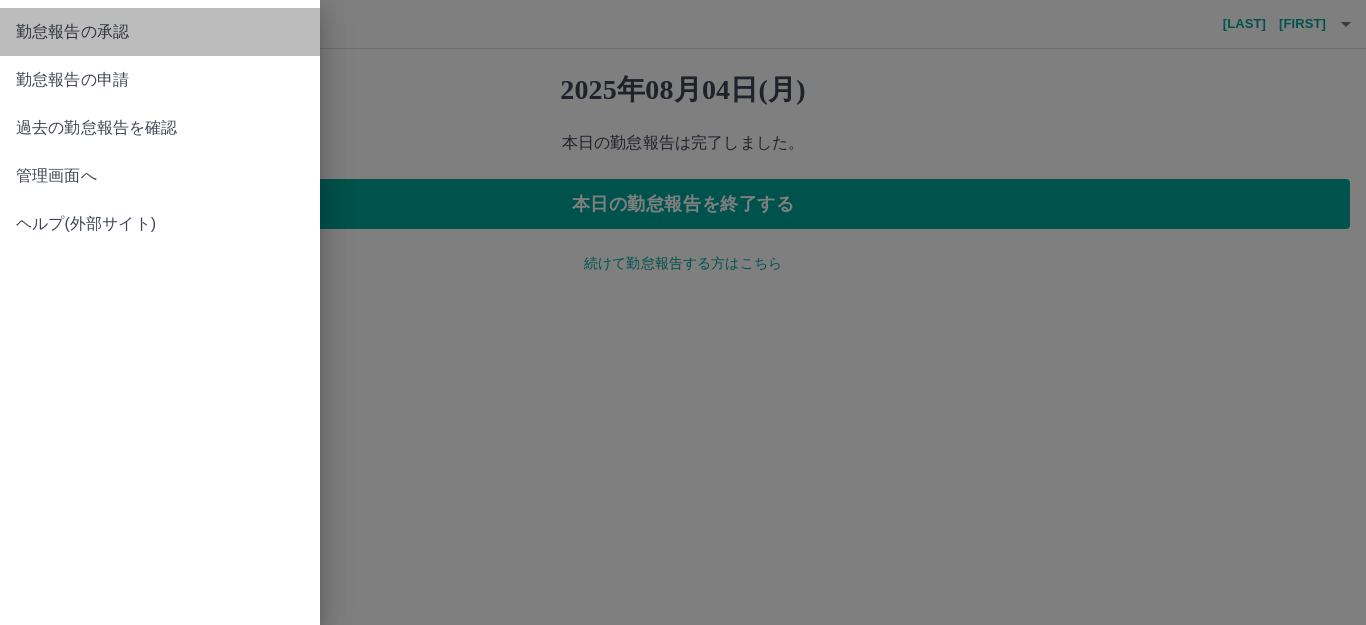 click on "勤怠報告の承認" at bounding box center (160, 32) 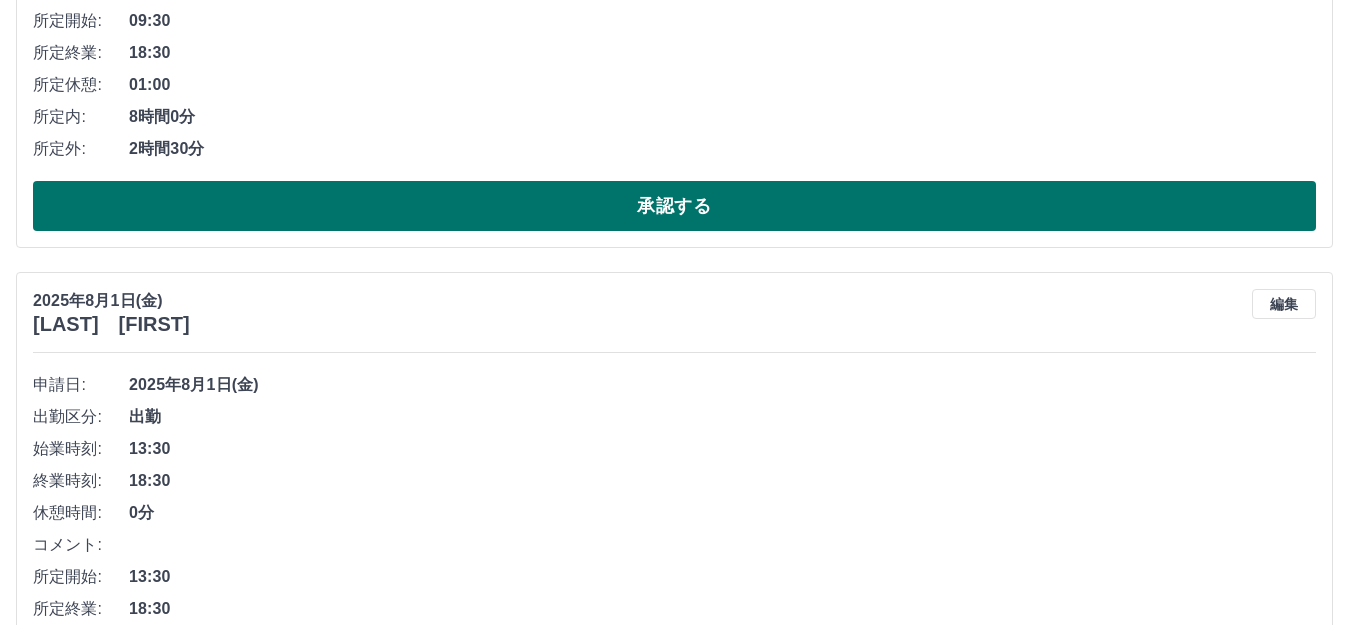 scroll, scrollTop: 7305, scrollLeft: 0, axis: vertical 